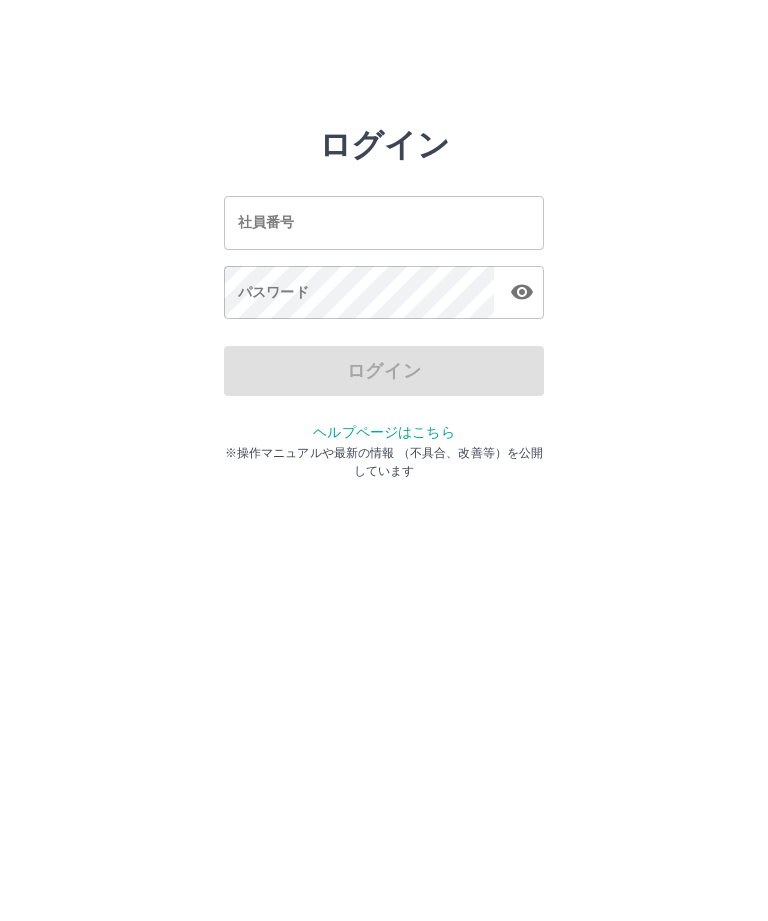 scroll, scrollTop: 0, scrollLeft: 0, axis: both 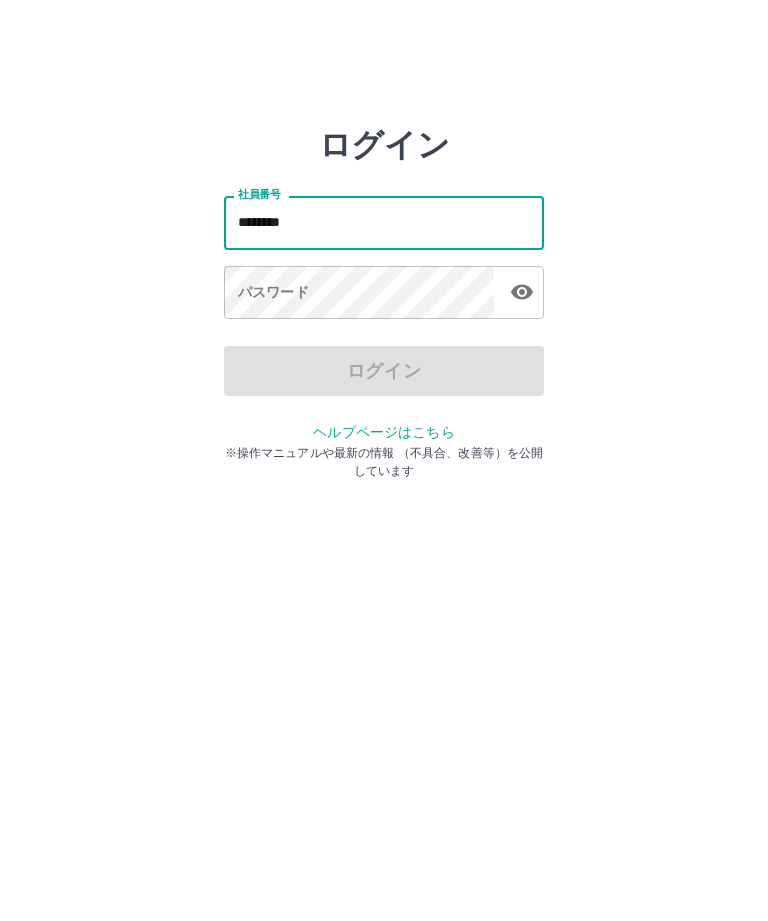 type on "*******" 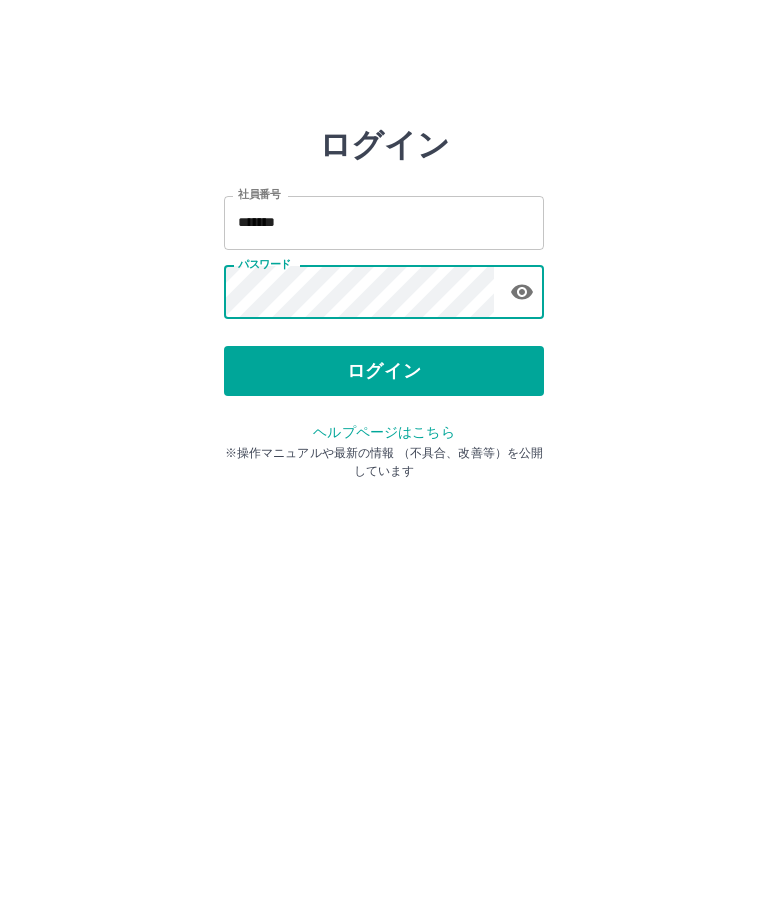 click on "ログイン" at bounding box center (384, 371) 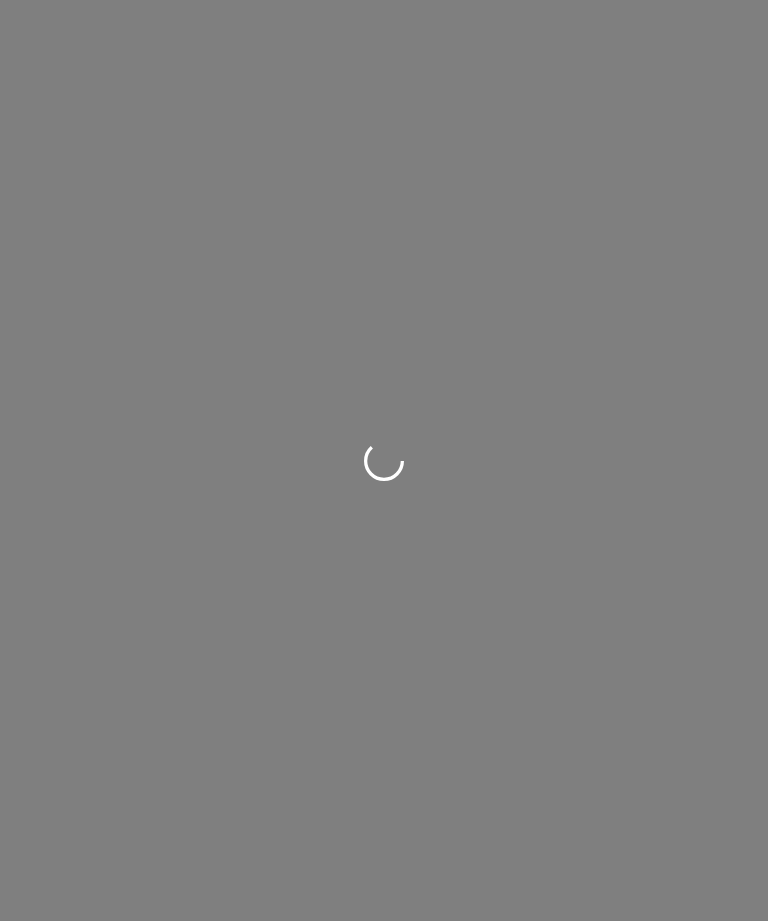 scroll, scrollTop: 0, scrollLeft: 0, axis: both 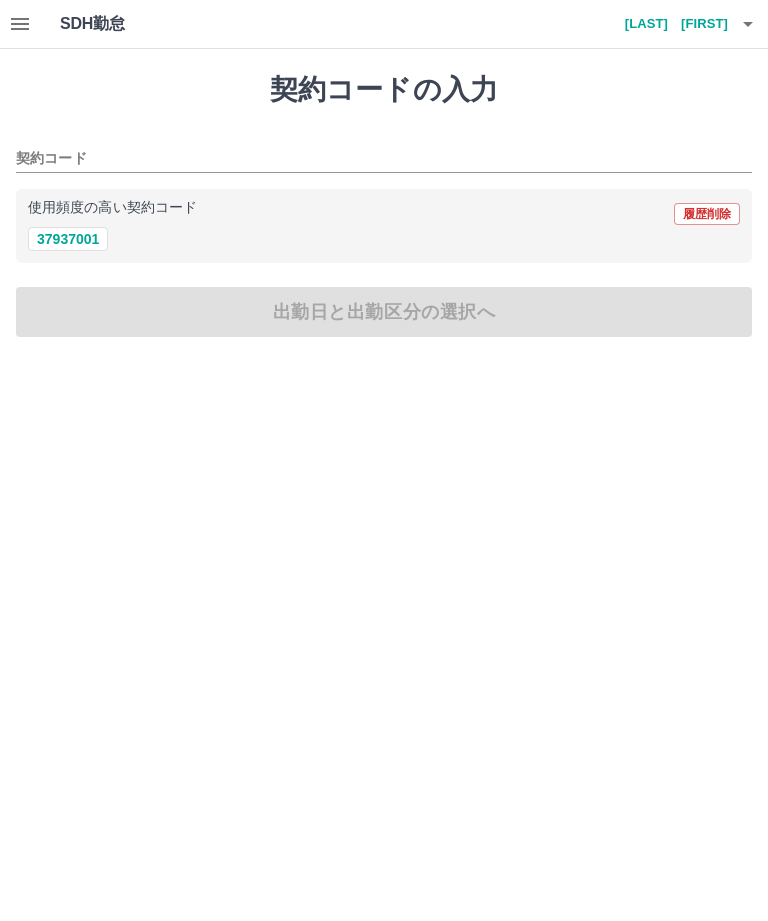 click on "37937001" at bounding box center (68, 239) 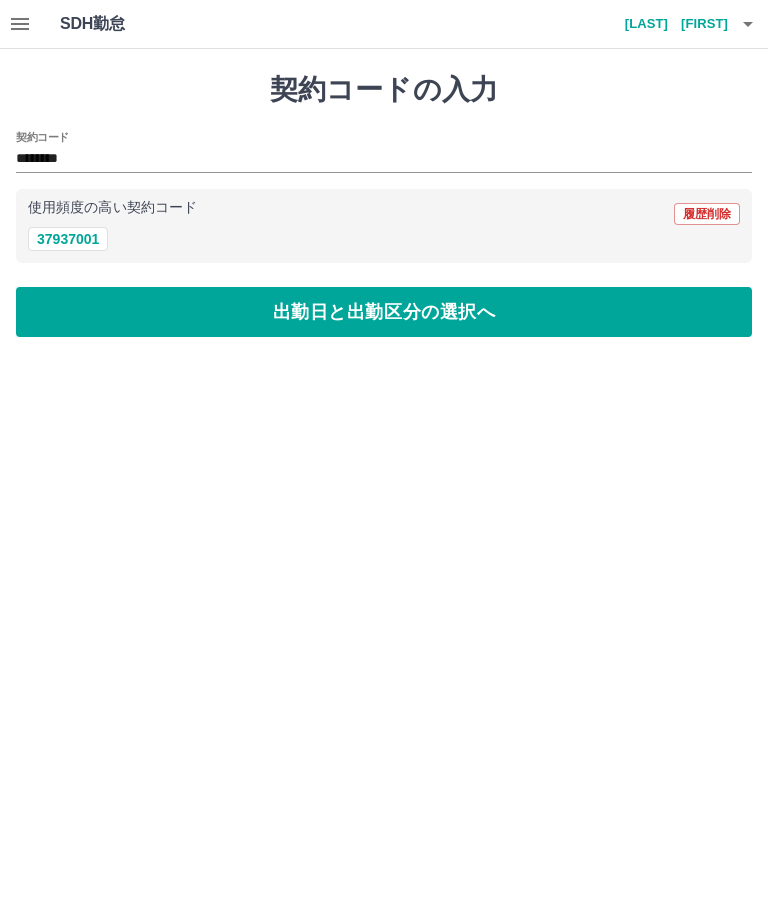 click on "出勤日と出勤区分の選択へ" at bounding box center [384, 312] 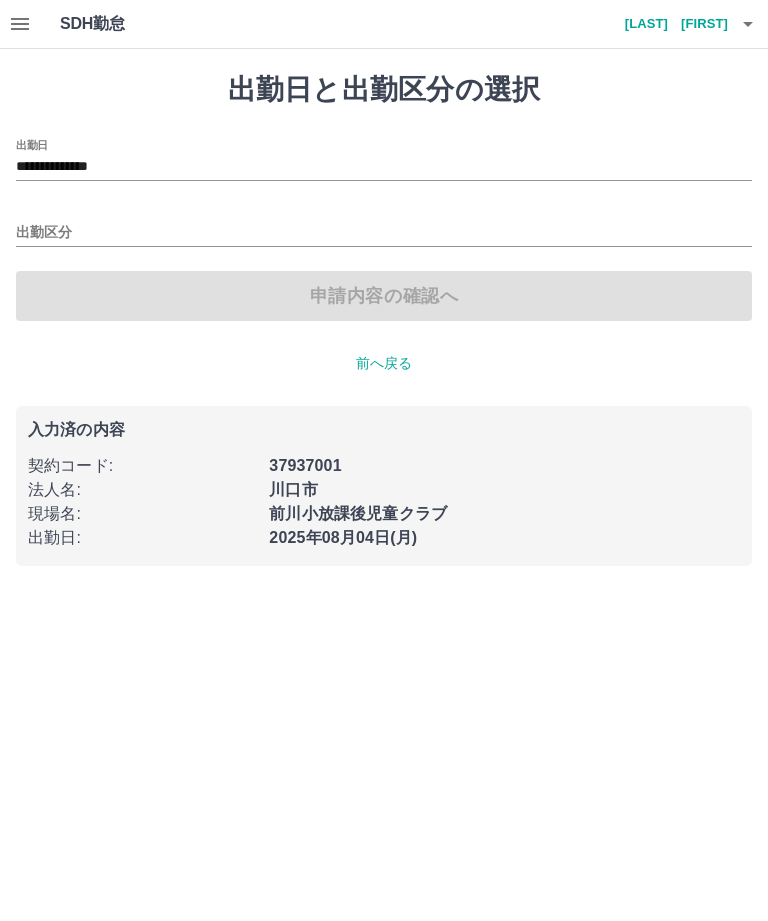click on "**********" at bounding box center (384, 167) 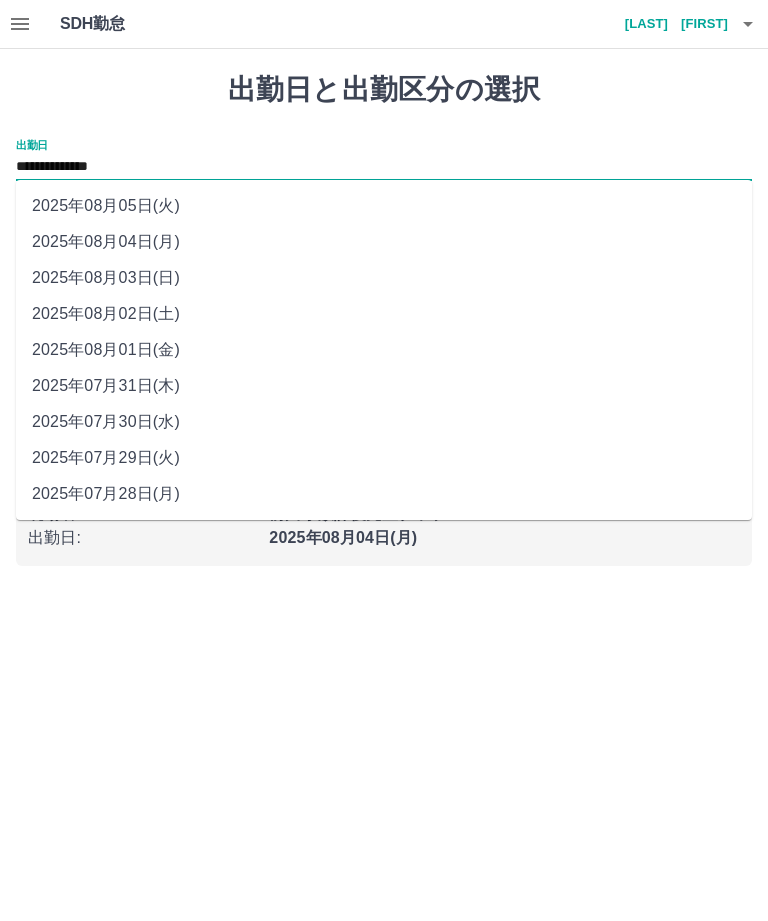 click on "2025年08月01日(金)" at bounding box center [384, 350] 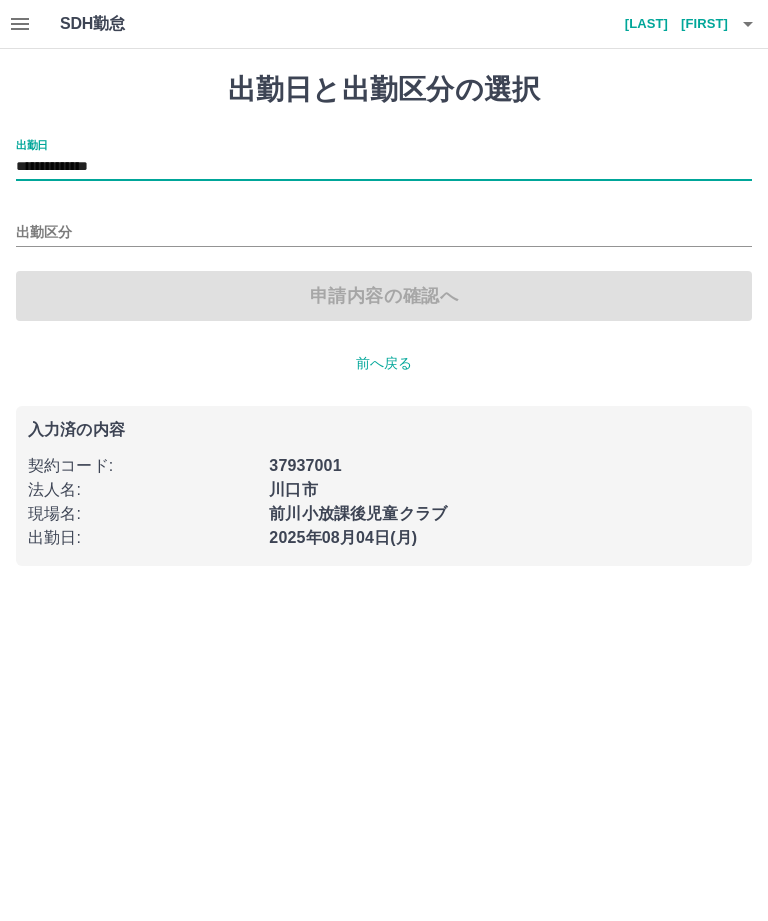 click on "出勤区分" at bounding box center [384, 233] 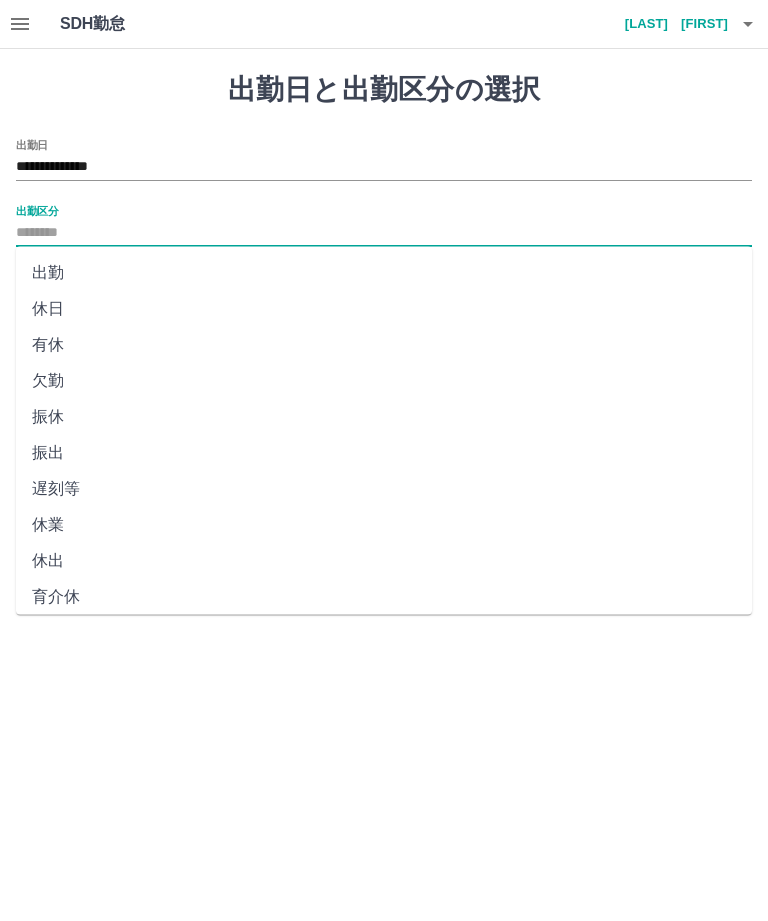click on "休日" at bounding box center [384, 309] 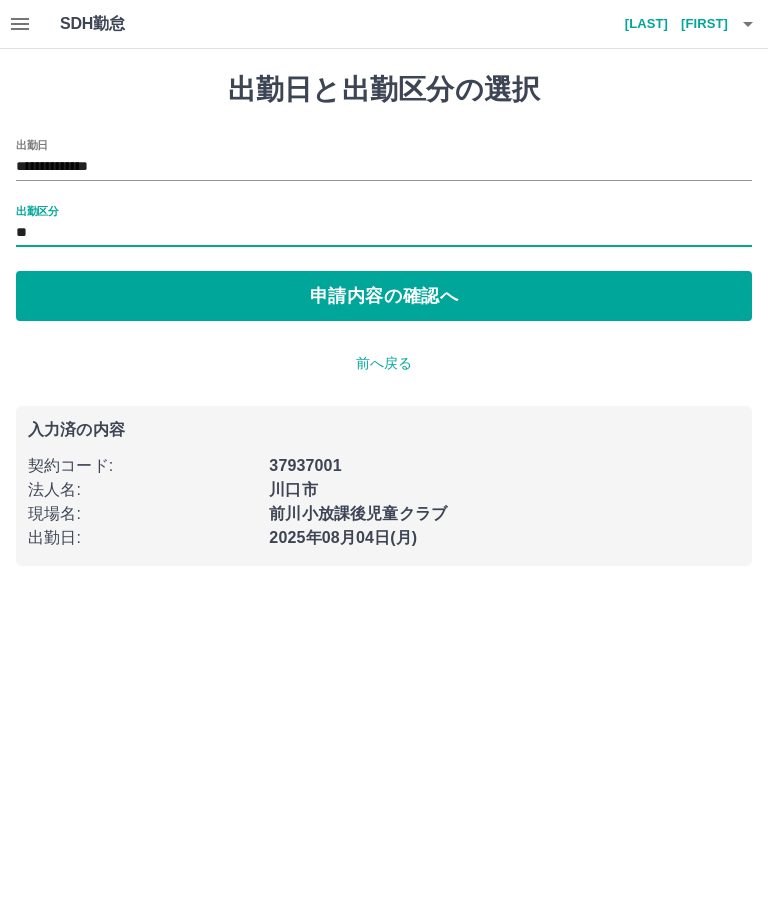 click on "申請内容の確認へ" at bounding box center (384, 296) 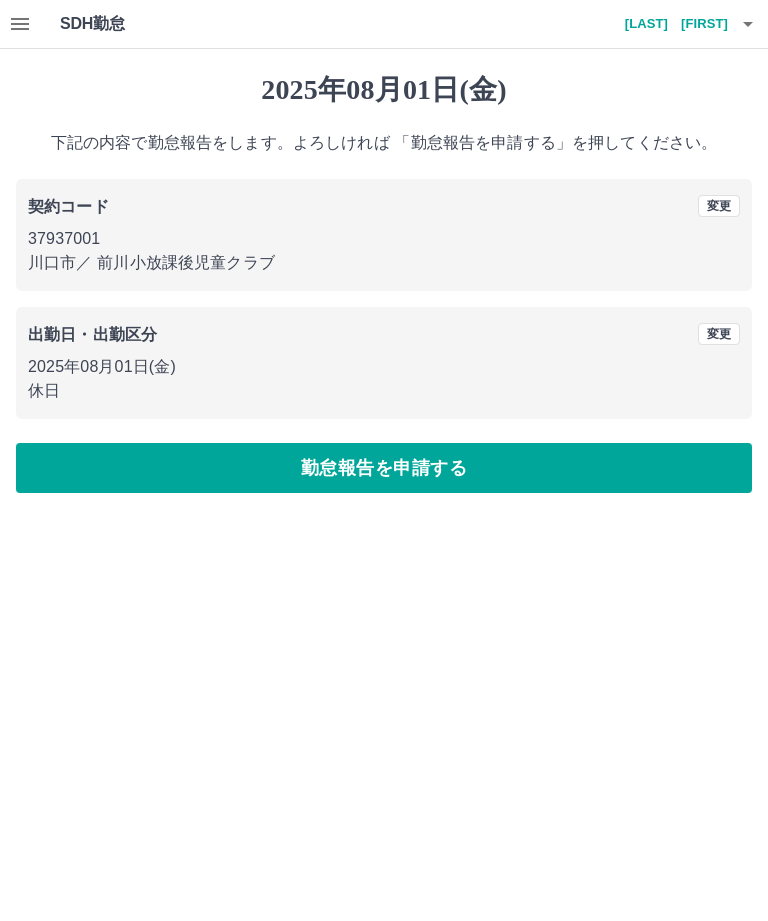 click on "勤怠報告を申請する" at bounding box center (384, 468) 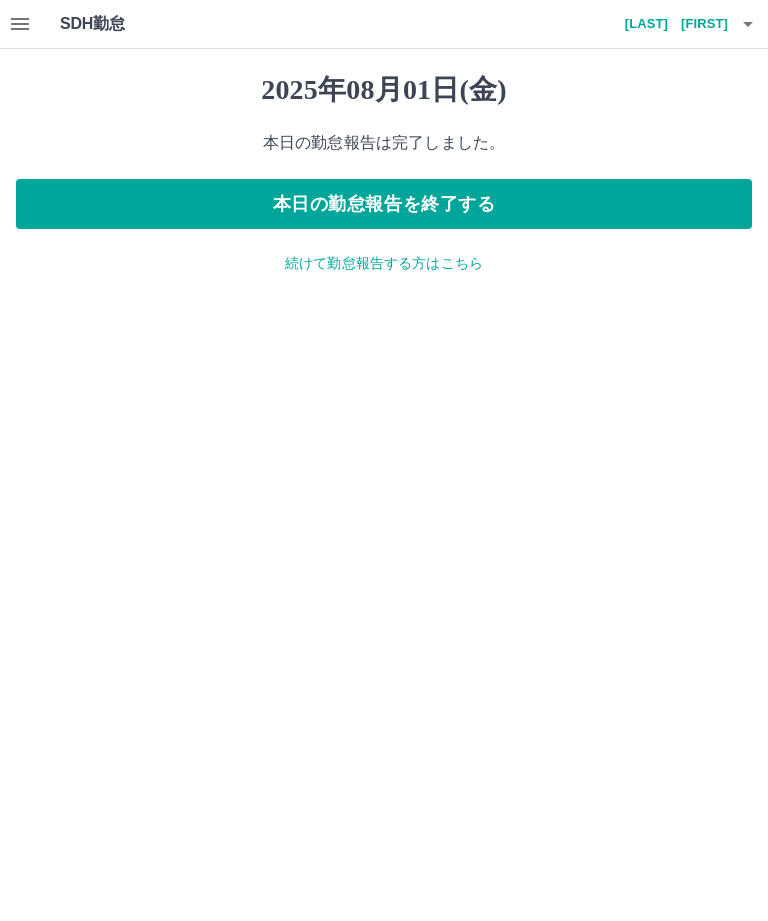 click on "続けて勤怠報告する方はこちら" at bounding box center [384, 263] 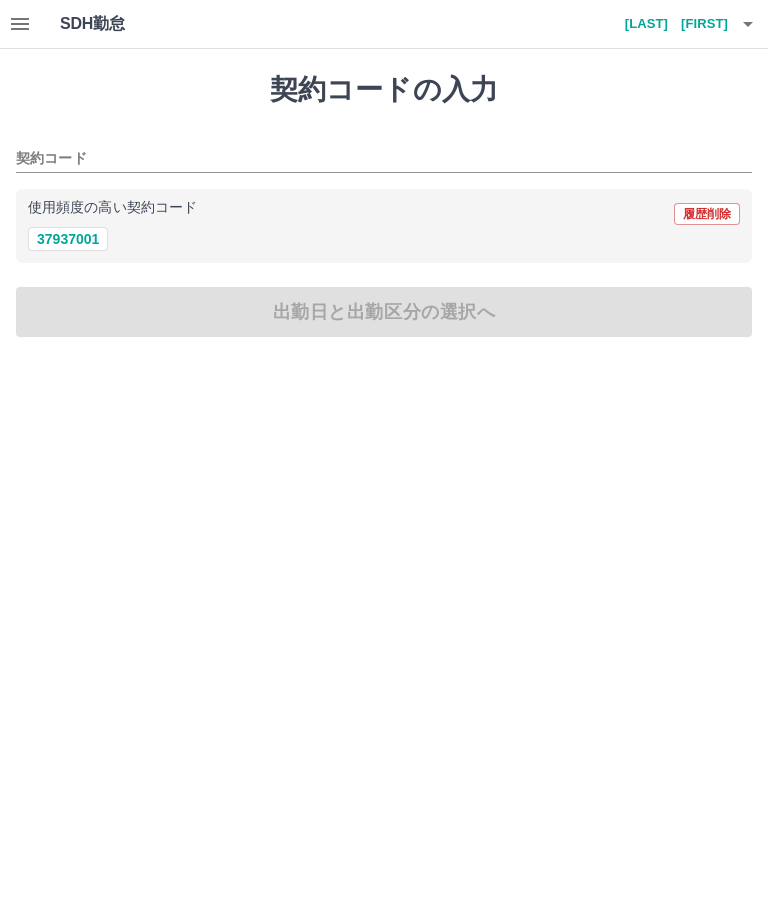 click on "37937001" at bounding box center [68, 239] 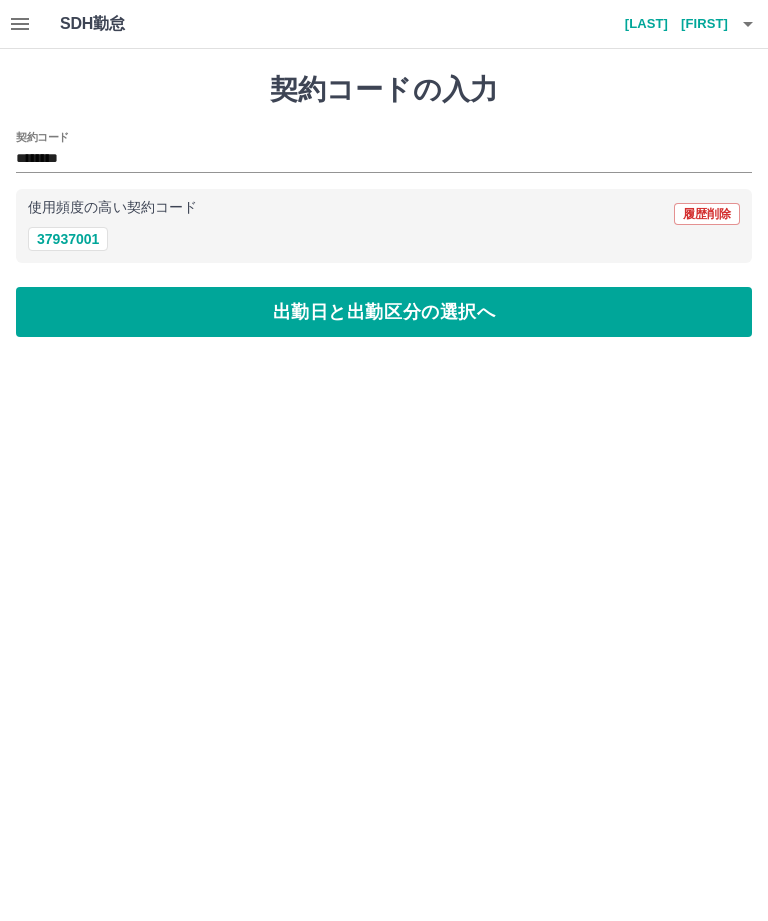 click on "出勤日と出勤区分の選択へ" at bounding box center (384, 312) 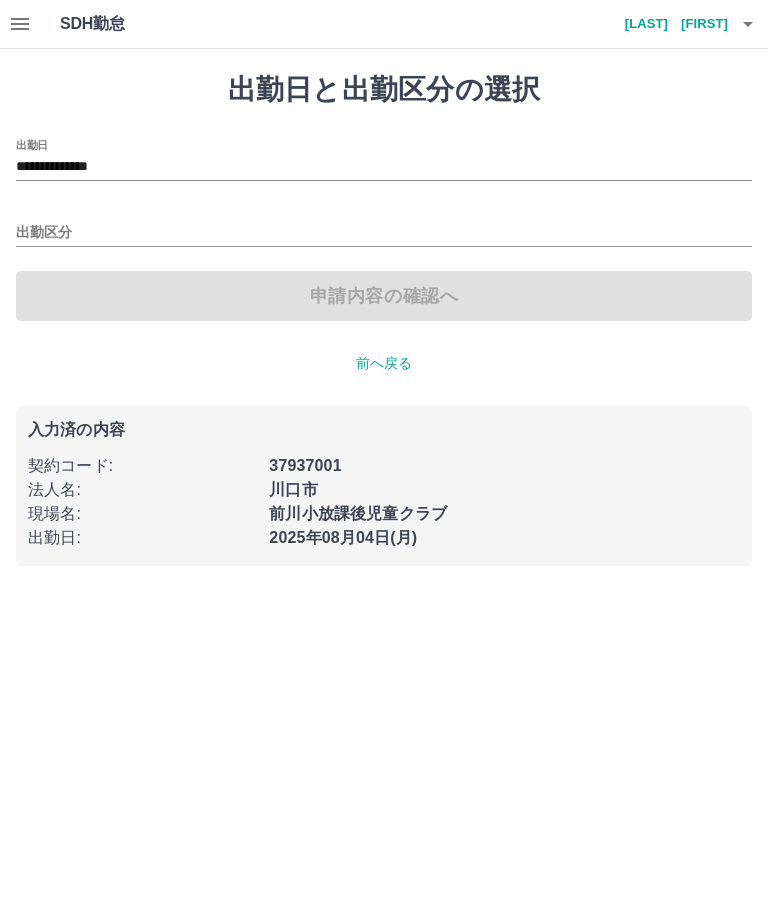 click on "**********" at bounding box center [384, 167] 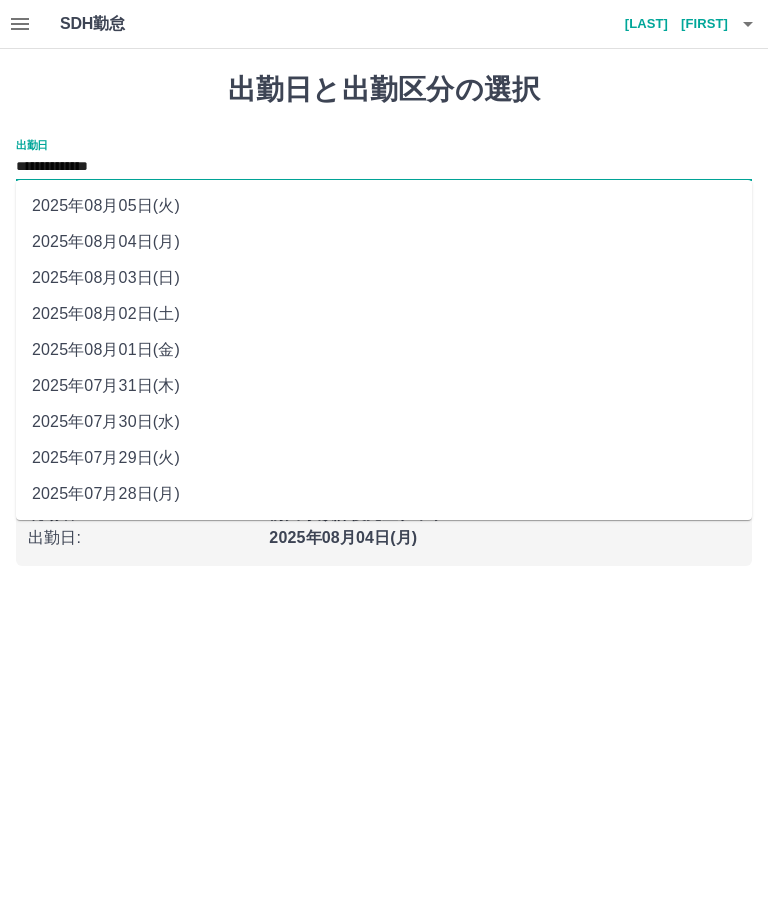click on "2025年08月02日(土)" at bounding box center [384, 314] 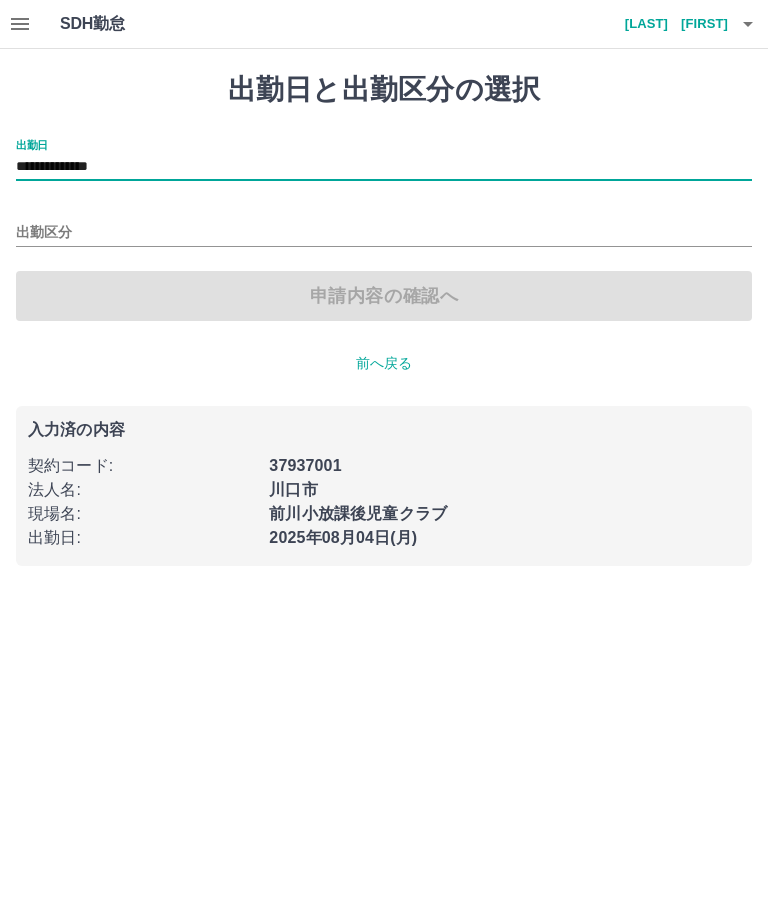 click on "出勤区分" at bounding box center [384, 233] 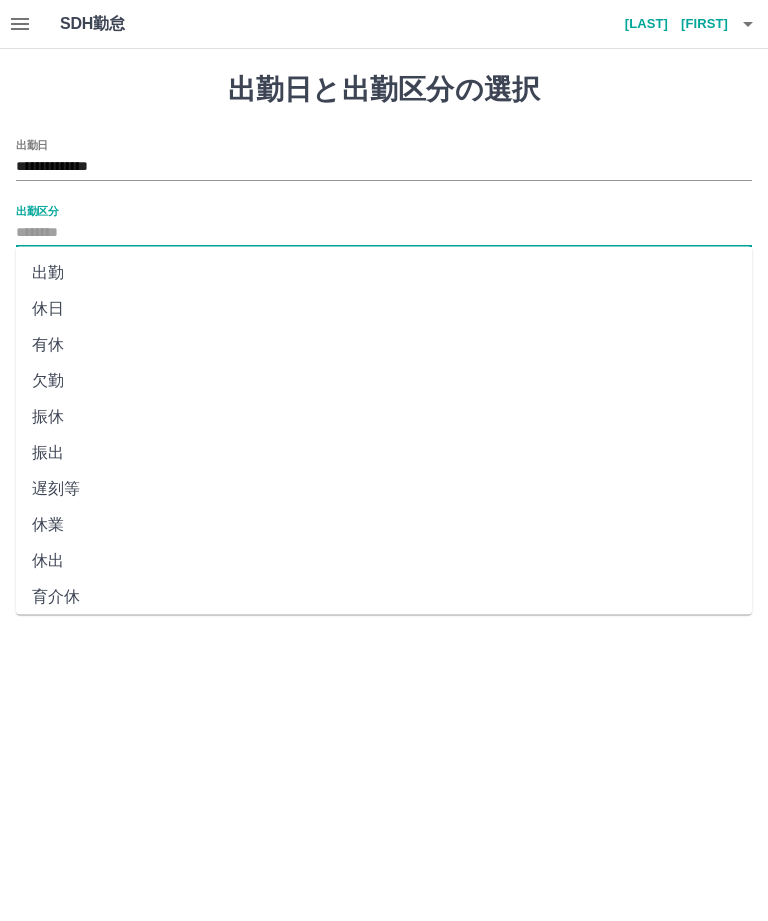 click on "休日" at bounding box center (384, 309) 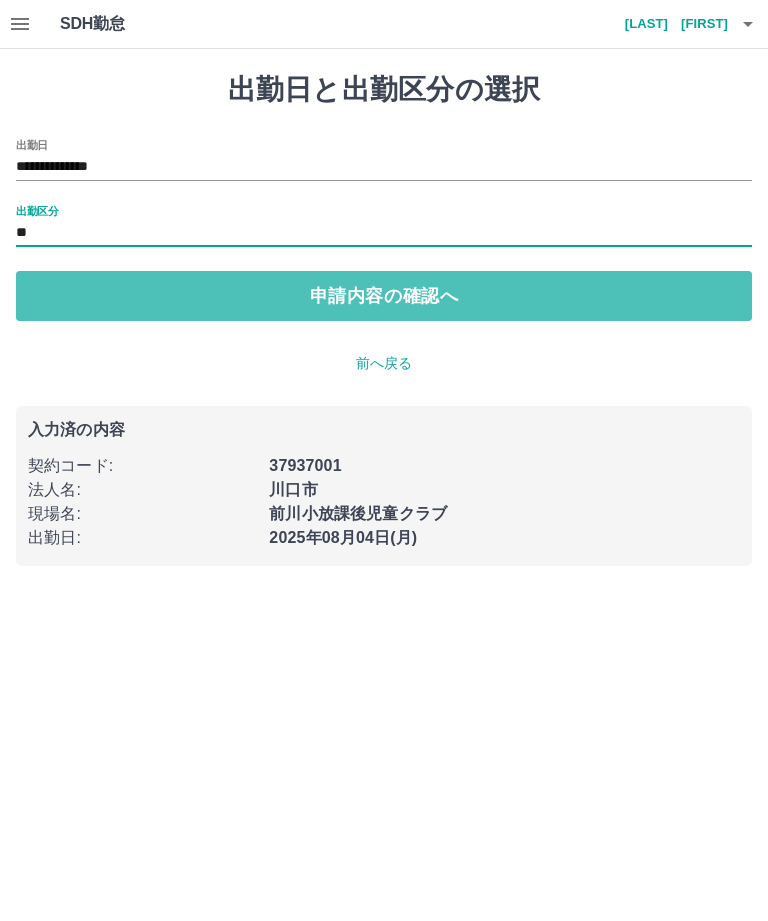 click on "申請内容の確認へ" at bounding box center [384, 296] 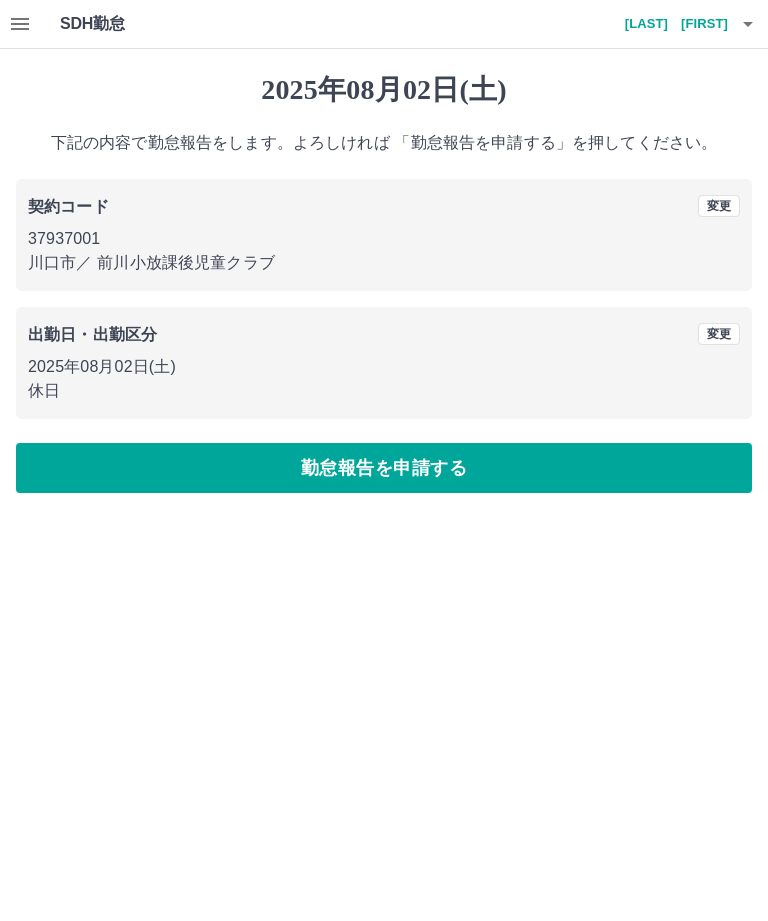 click on "勤怠報告を申請する" at bounding box center [384, 468] 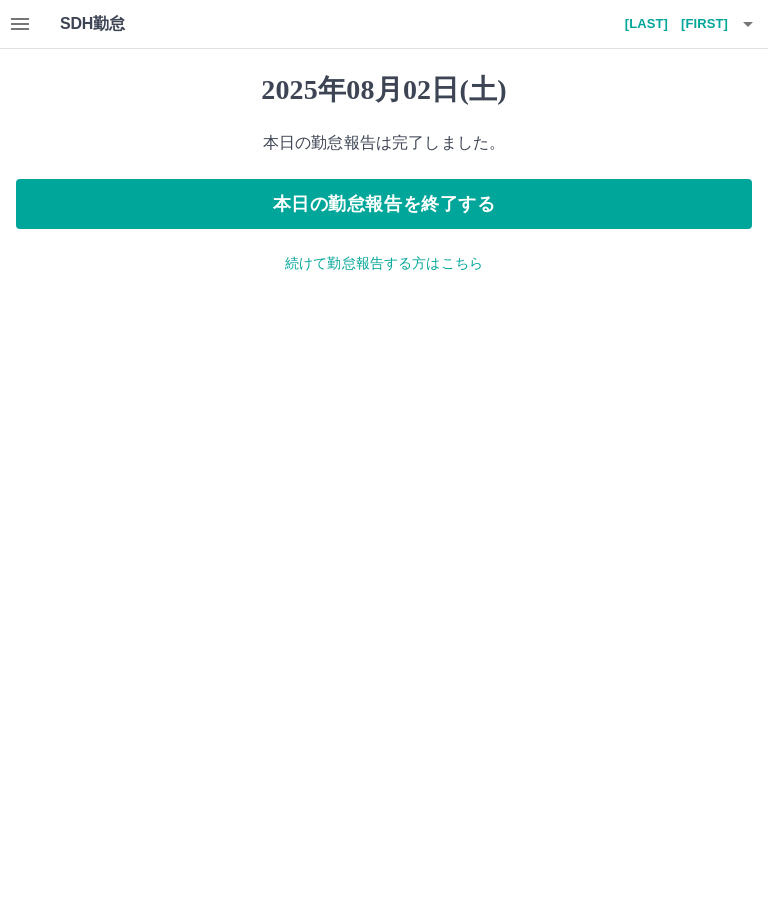 click on "続けて勤怠報告する方はこちら" at bounding box center [384, 263] 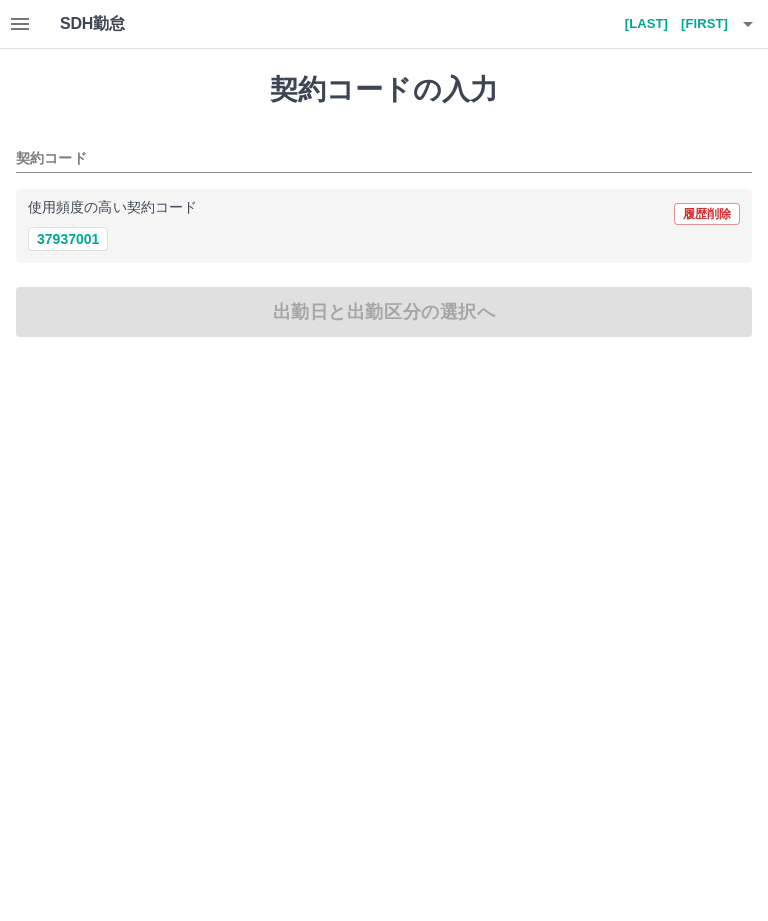 click on "37937001" at bounding box center [68, 239] 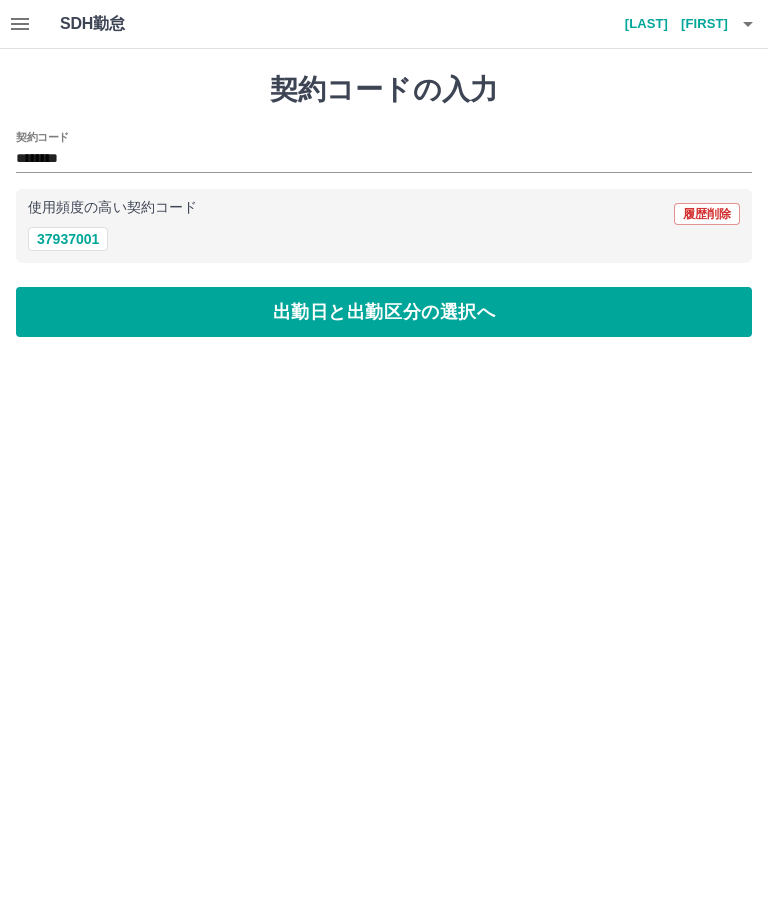 click on "出勤日と出勤区分の選択へ" at bounding box center [384, 312] 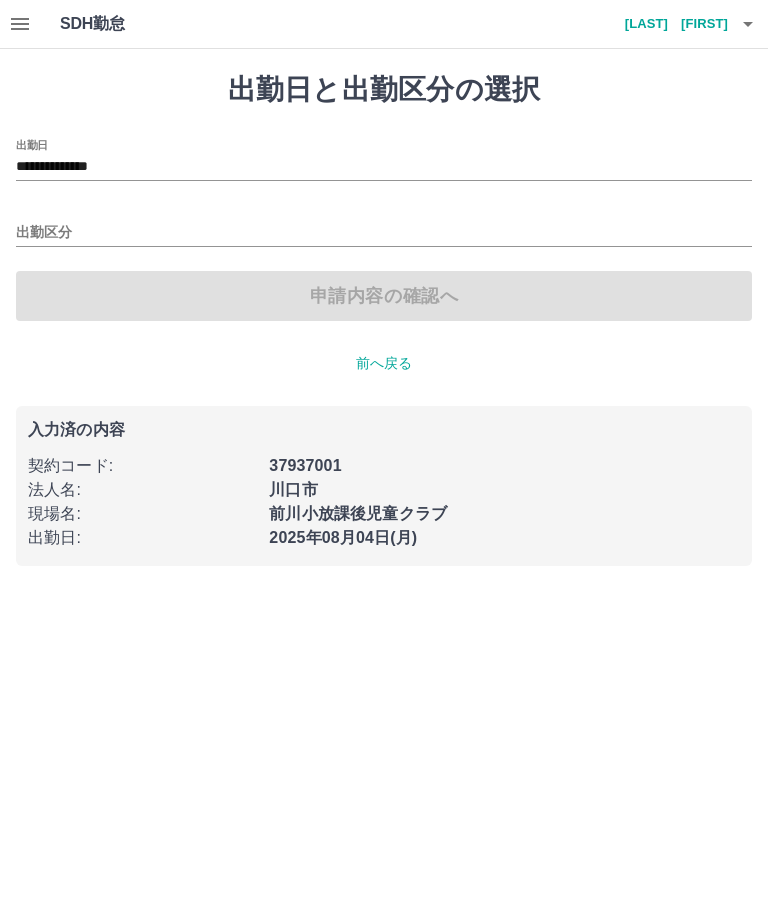 click on "**********" at bounding box center [384, 167] 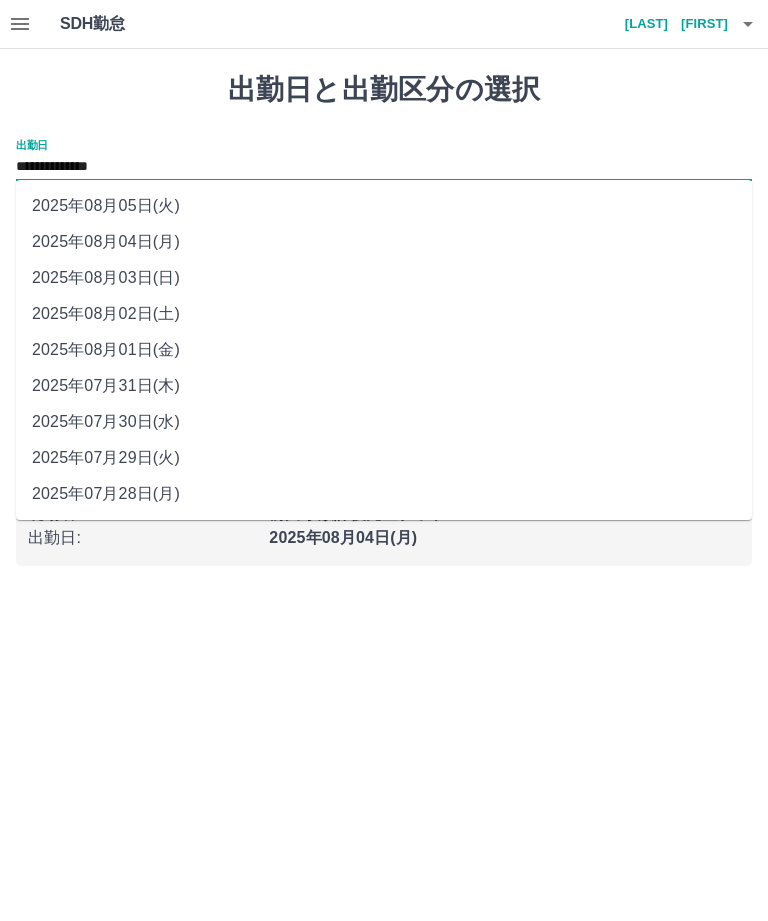 click on "2025年08月03日(日)" at bounding box center [384, 278] 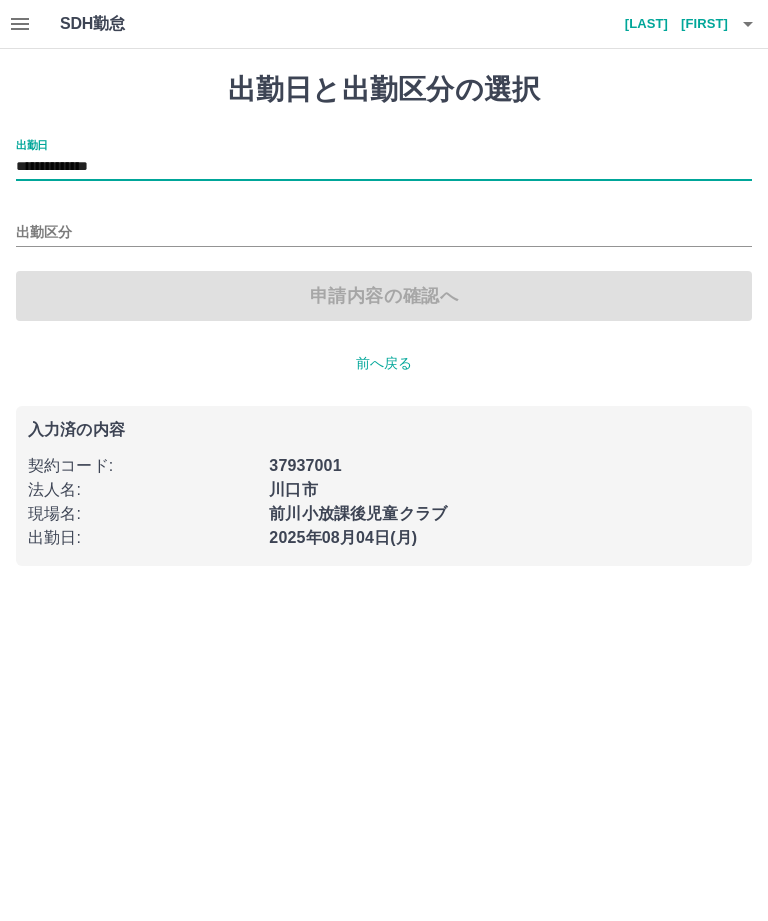 click on "出勤区分" at bounding box center (384, 233) 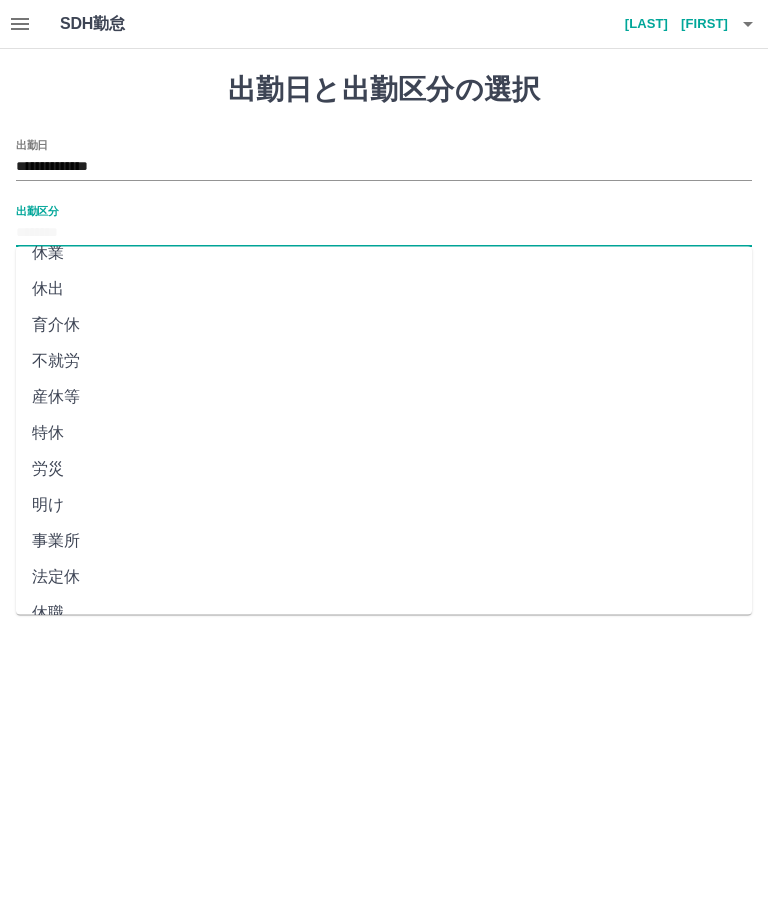scroll, scrollTop: 270, scrollLeft: 0, axis: vertical 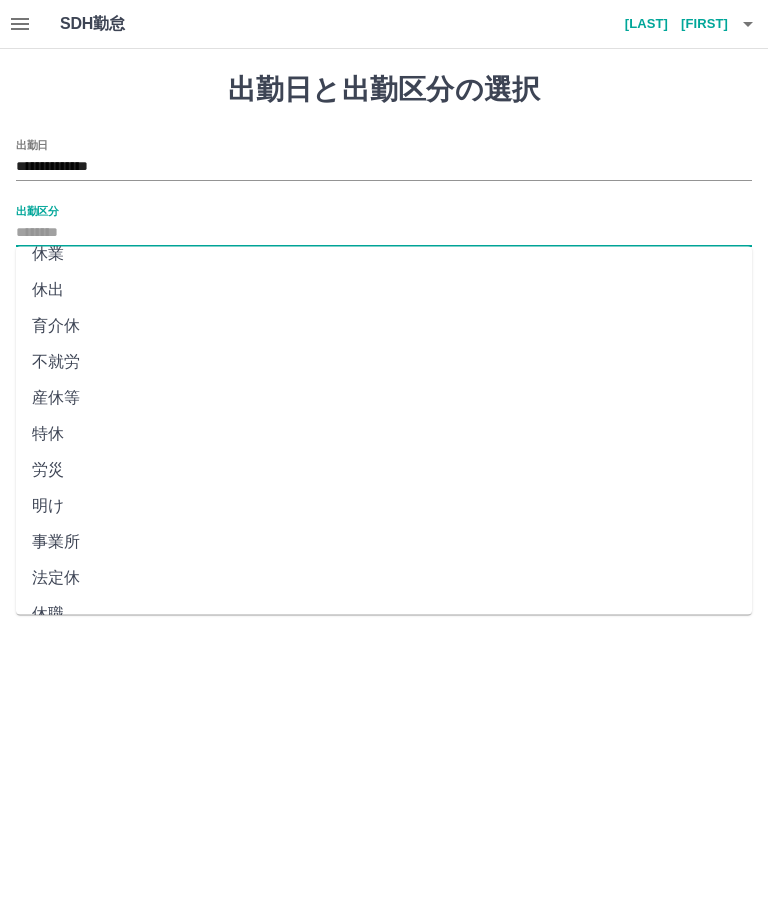click on "法定休" at bounding box center [384, 579] 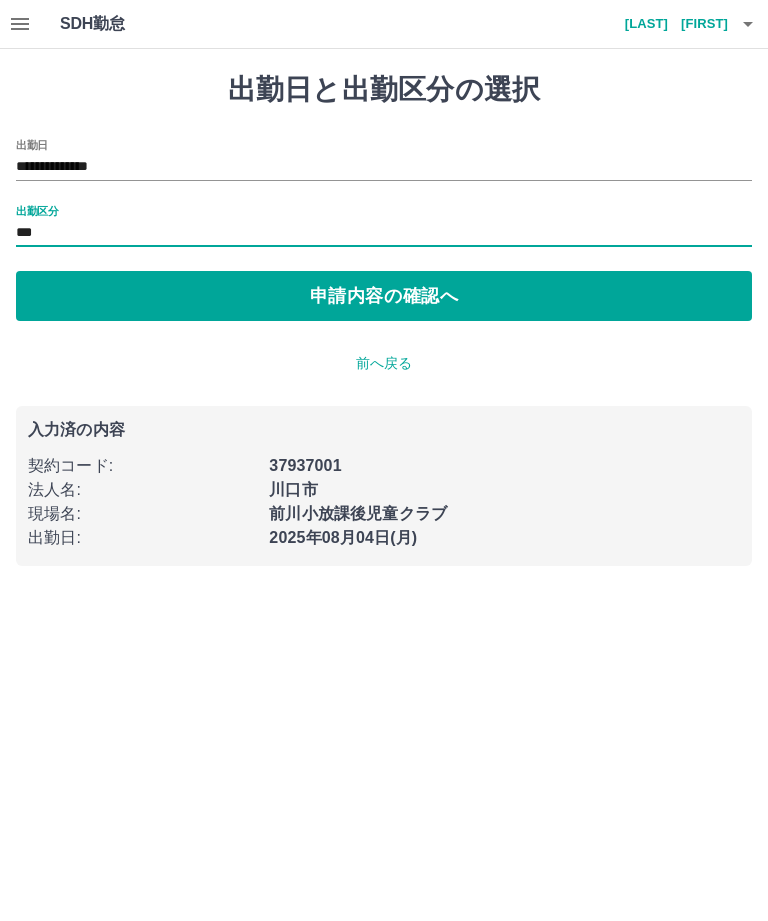 click on "申請内容の確認へ" at bounding box center (384, 296) 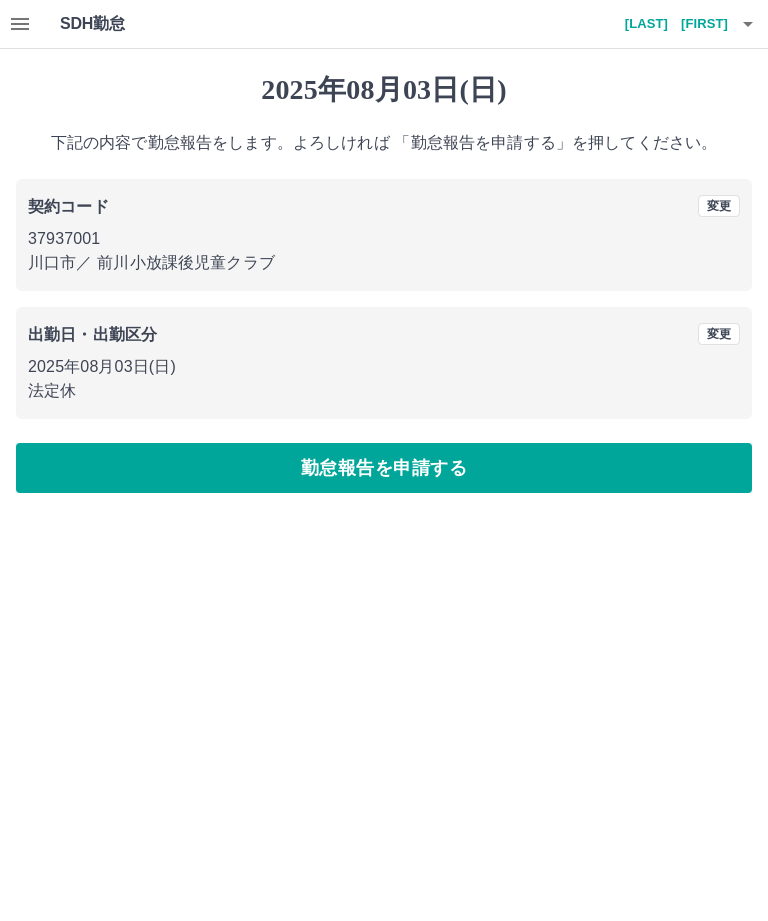 click on "勤怠報告を申請する" at bounding box center [384, 468] 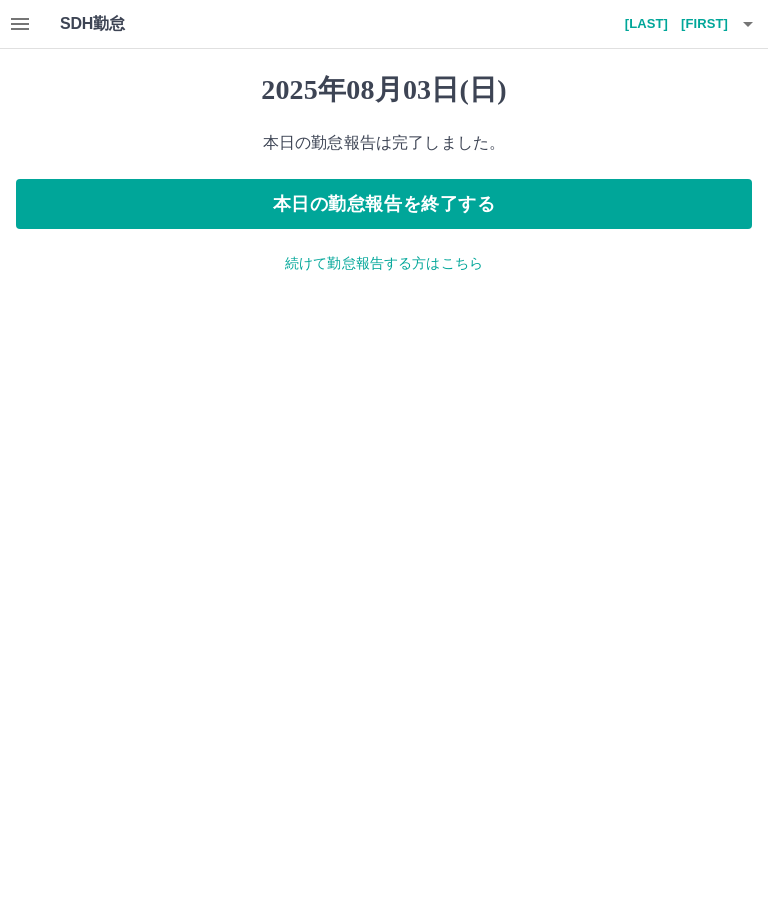 click on "続けて勤怠報告する方はこちら" at bounding box center [384, 263] 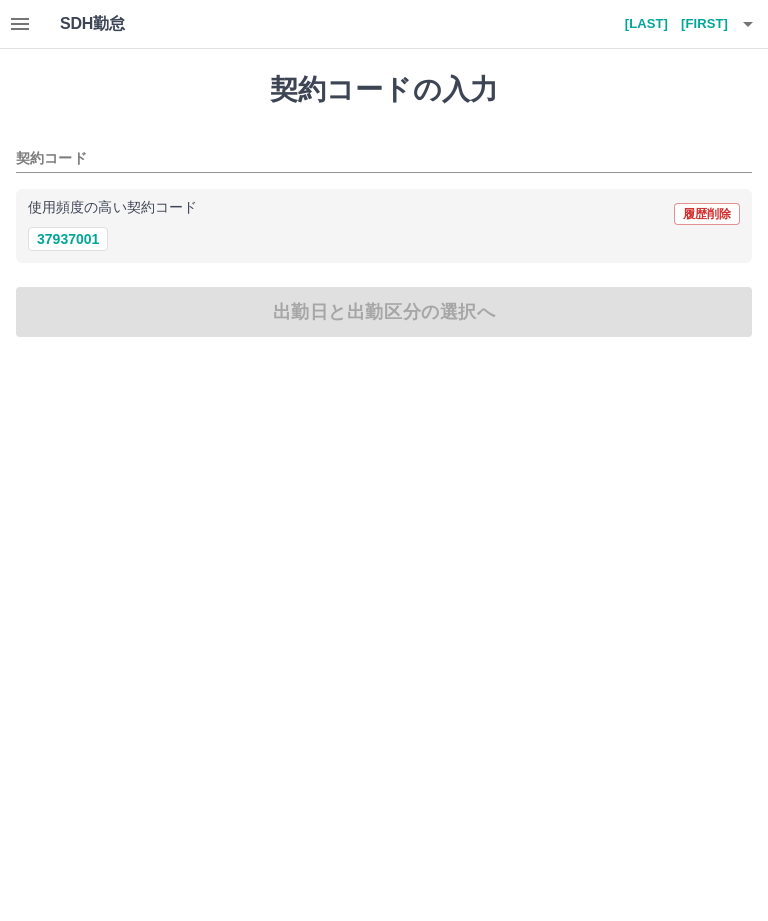 click on "37937001" at bounding box center (68, 239) 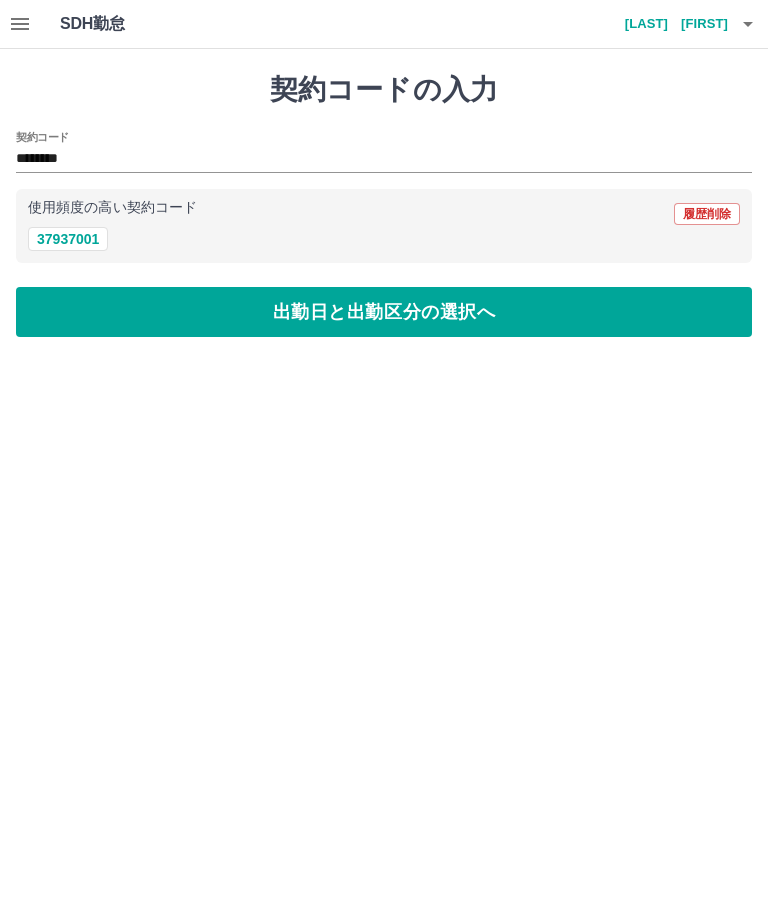 type on "********" 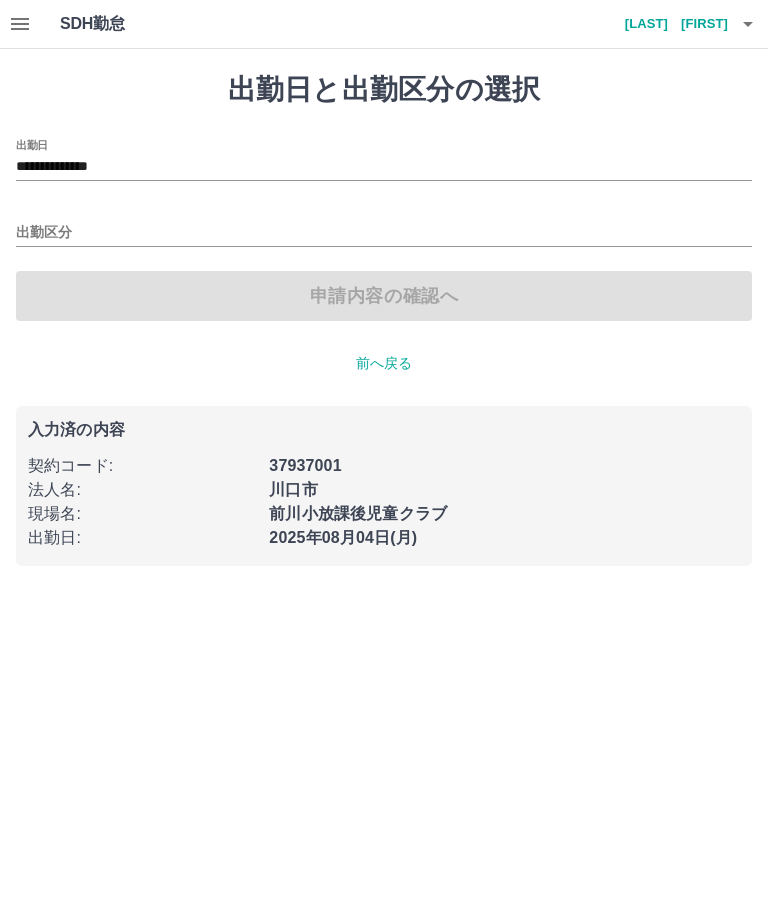 click on "出勤区分" at bounding box center (384, 233) 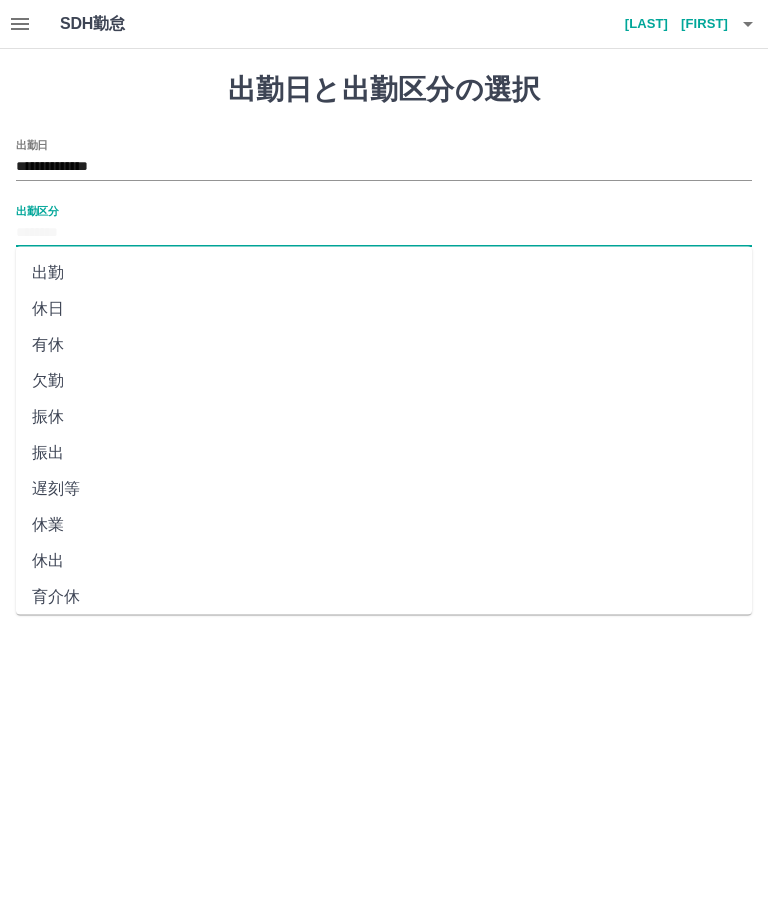 click on "出勤" at bounding box center (384, 273) 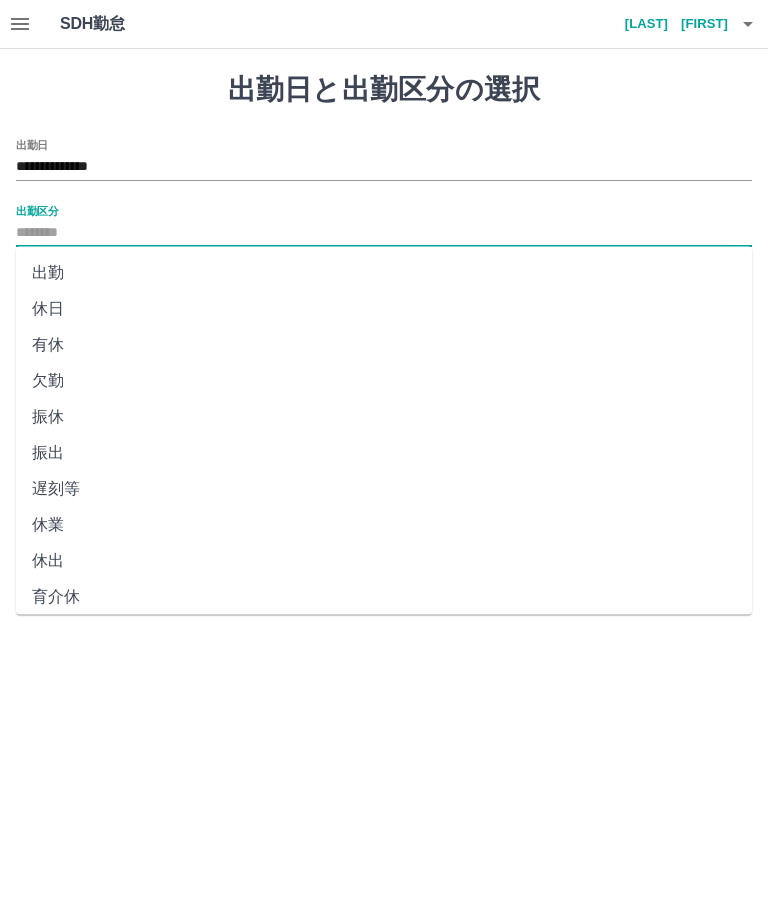 type on "**" 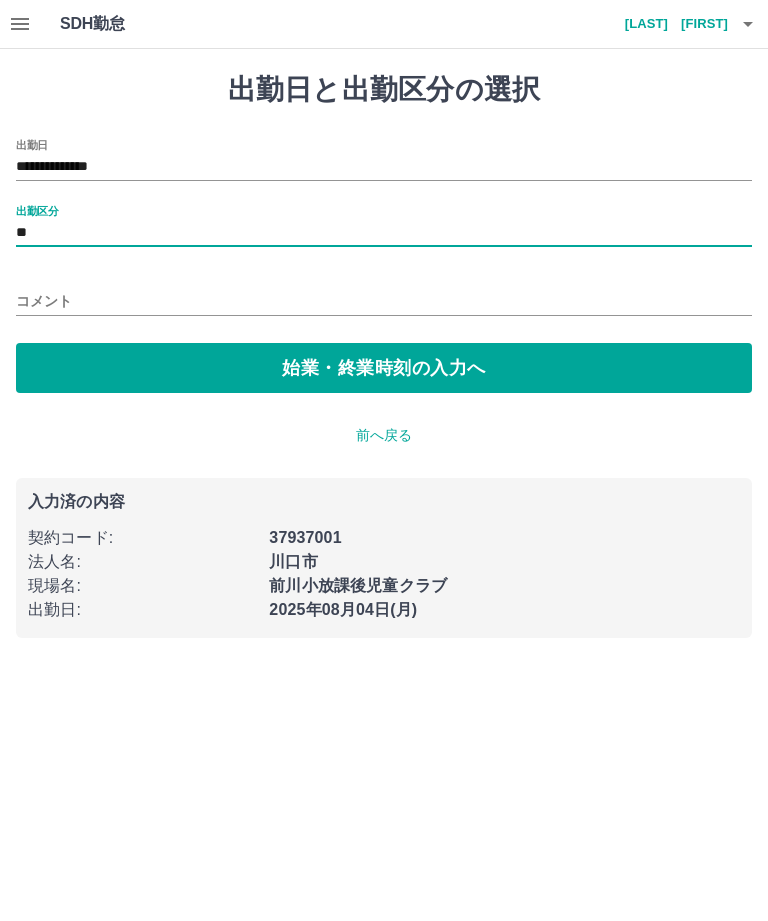 click on "始業・終業時刻の入力へ" at bounding box center (384, 368) 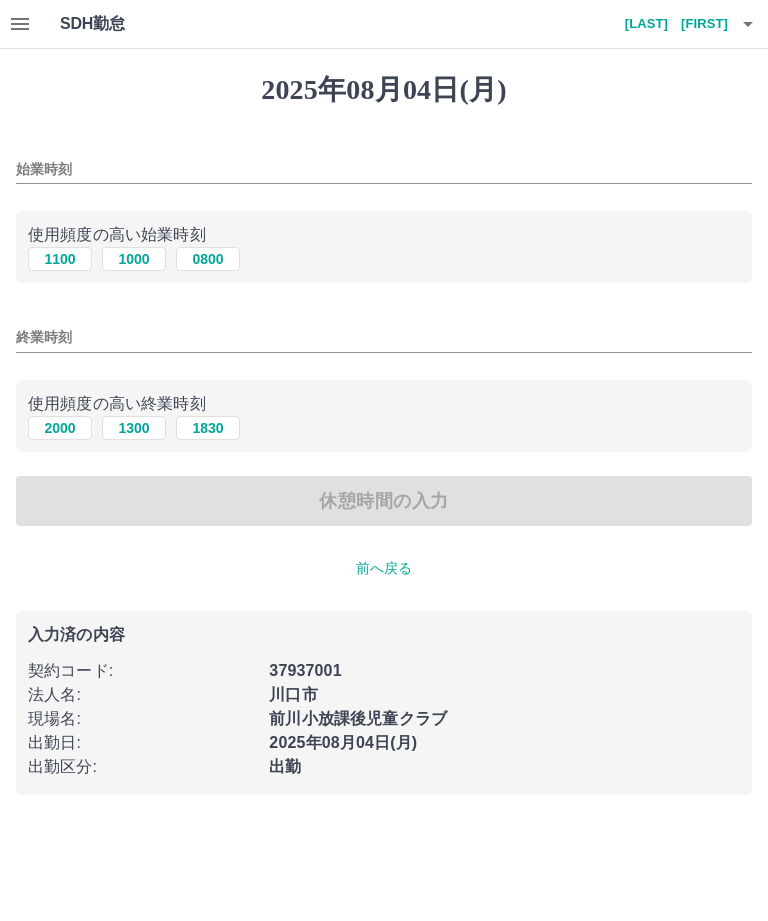 click on "始業時刻" at bounding box center [384, 169] 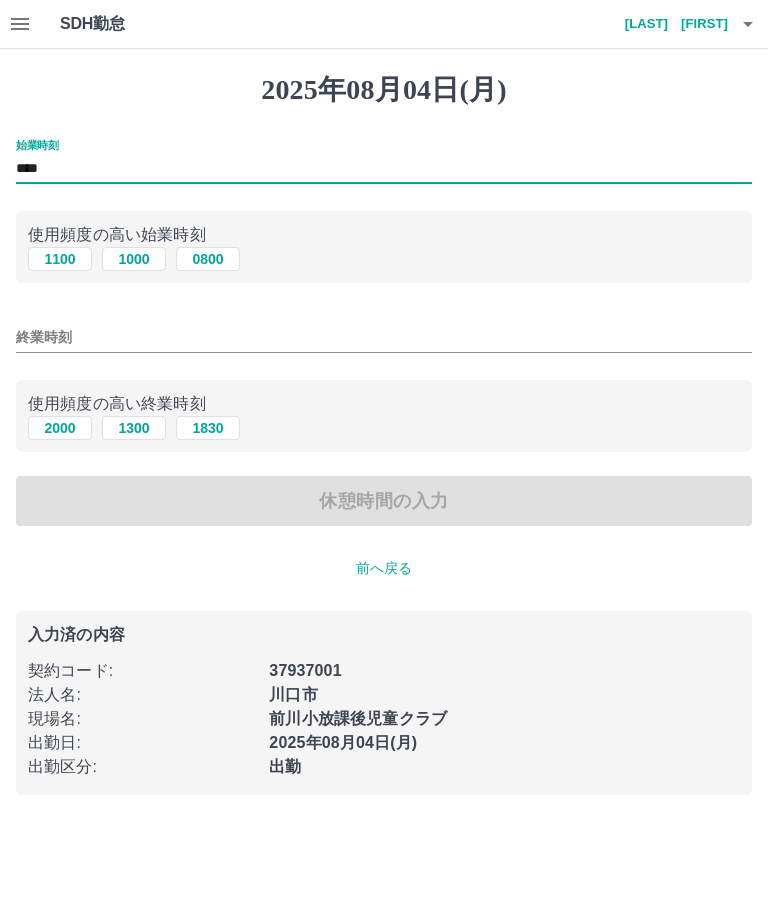 type on "****" 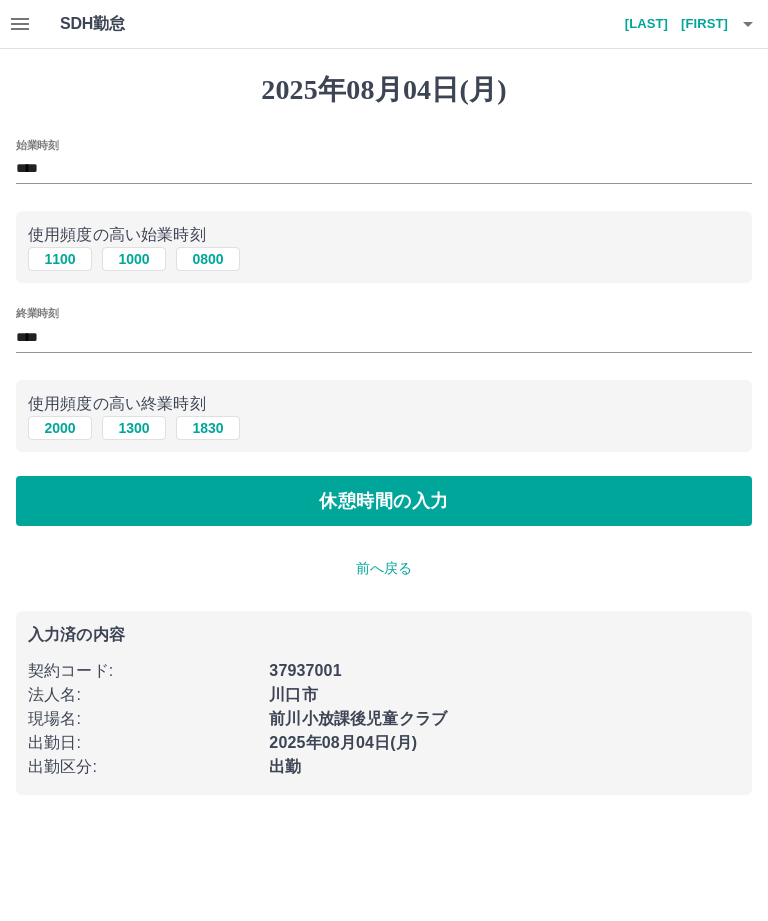 click on "休憩時間の入力" at bounding box center [384, 501] 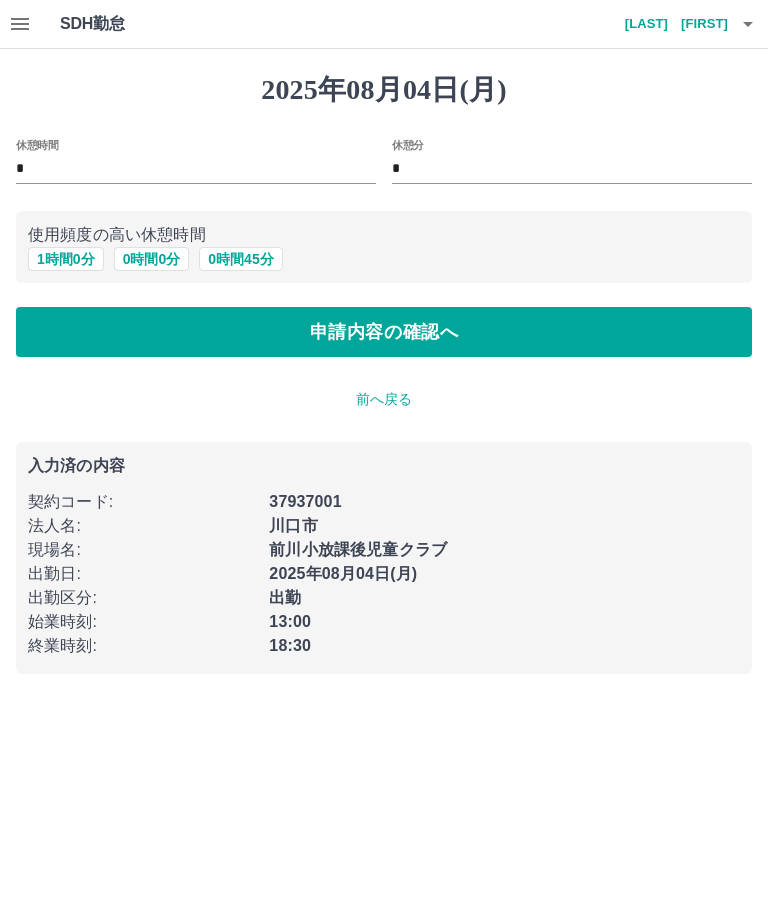 click on "申請内容の確認へ" at bounding box center (384, 332) 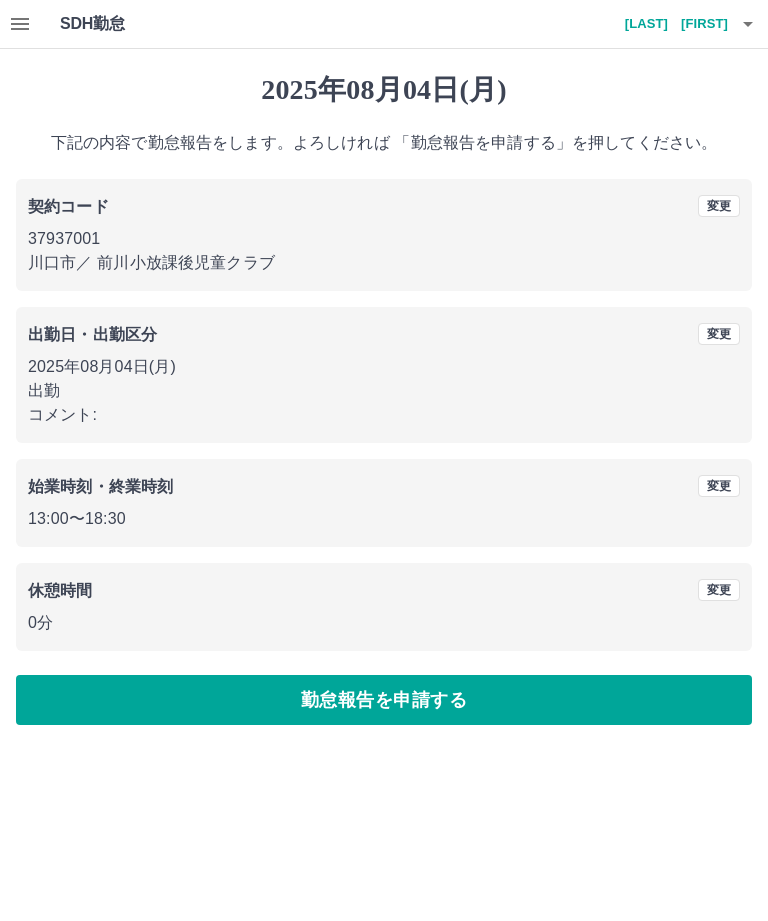 click on "勤怠報告を申請する" at bounding box center [384, 700] 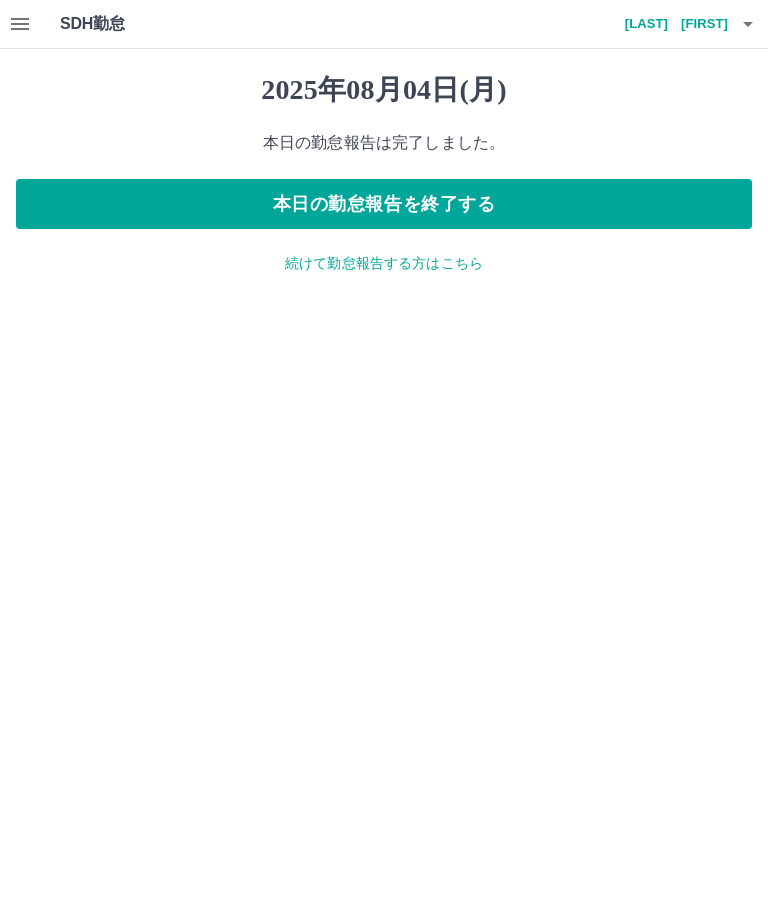 click on "本日の勤怠報告を終了する" at bounding box center (384, 204) 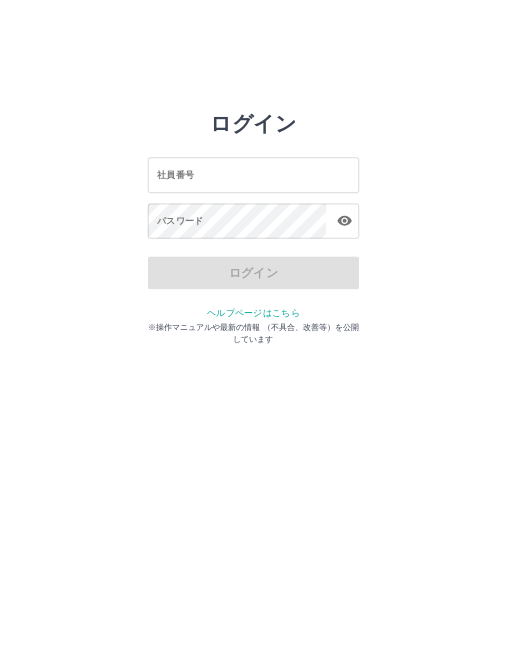 scroll, scrollTop: 0, scrollLeft: 0, axis: both 